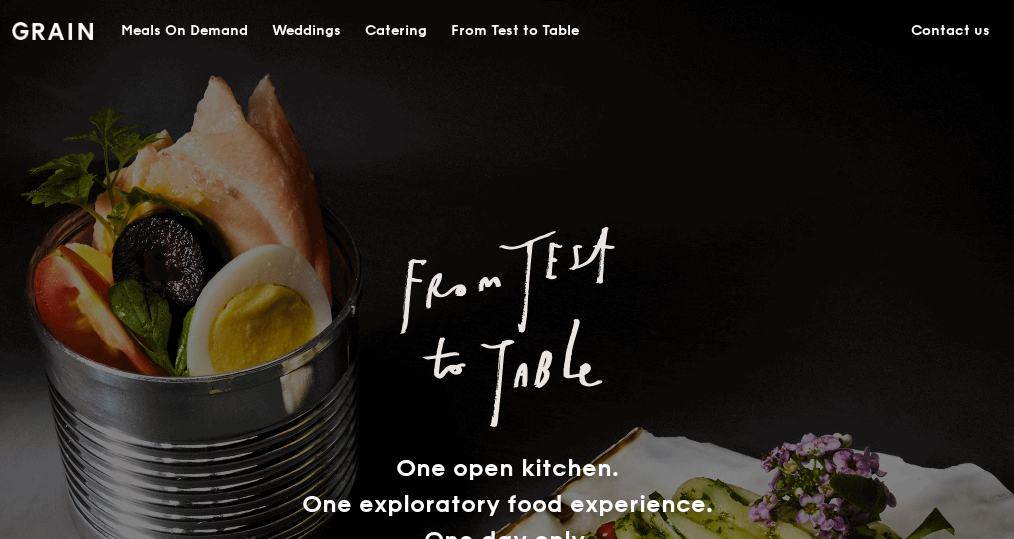 scroll, scrollTop: 0, scrollLeft: 0, axis: both 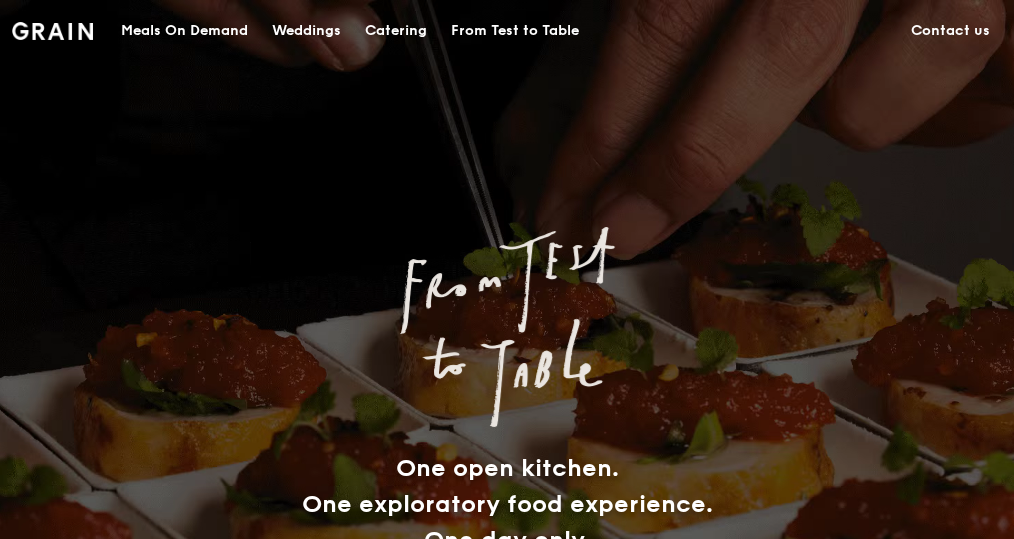 click on "Catering" at bounding box center (396, 31) 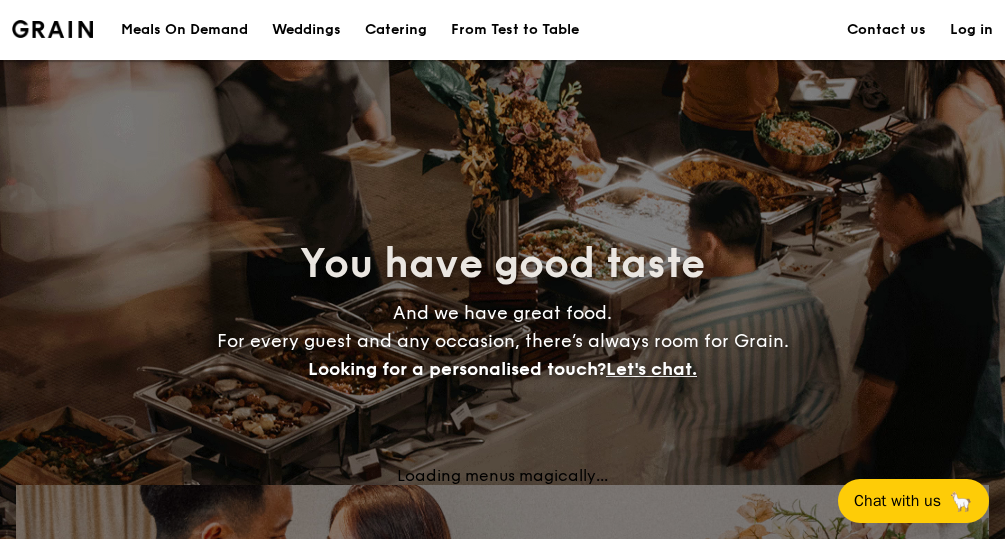scroll, scrollTop: 0, scrollLeft: 0, axis: both 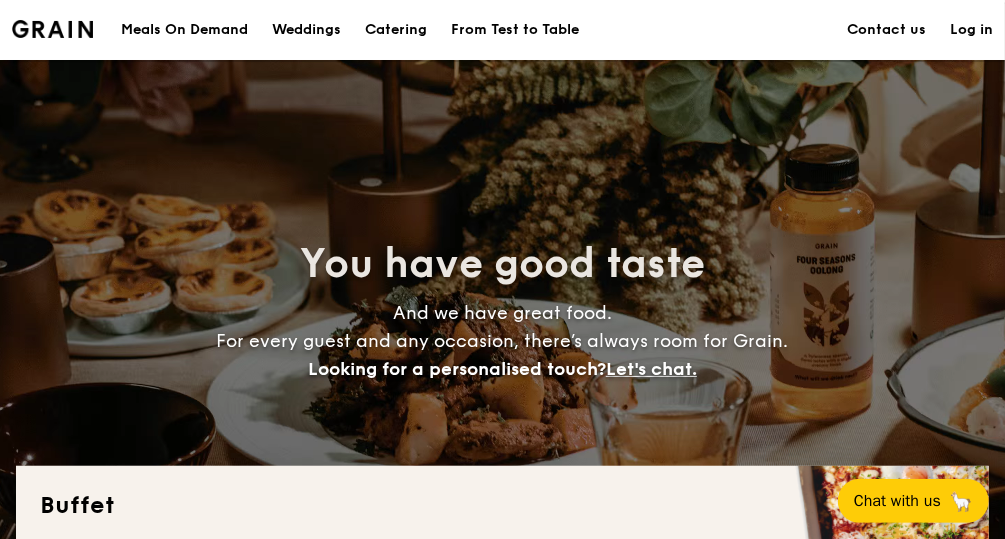 click on "Meals On Demand" at bounding box center (184, 30) 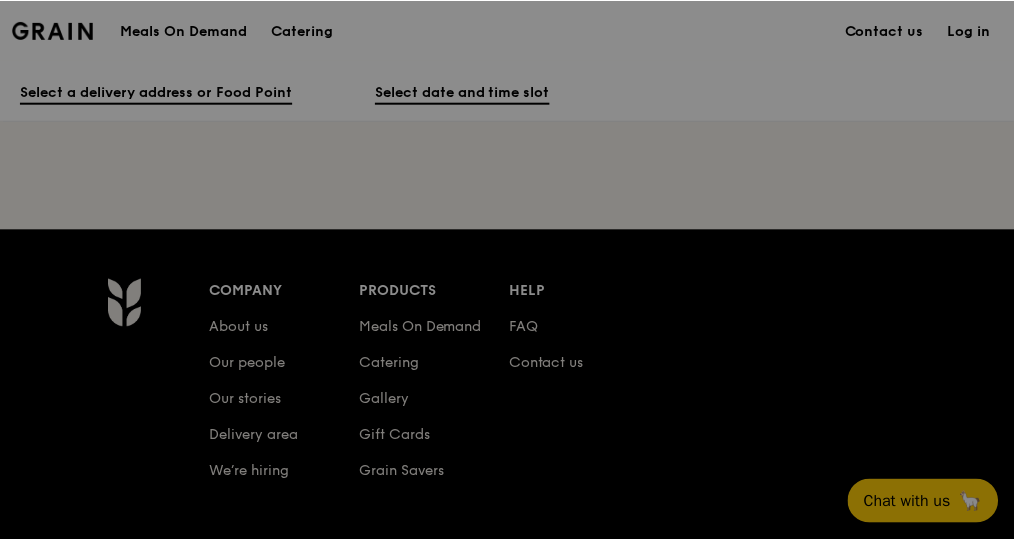 scroll, scrollTop: 0, scrollLeft: 0, axis: both 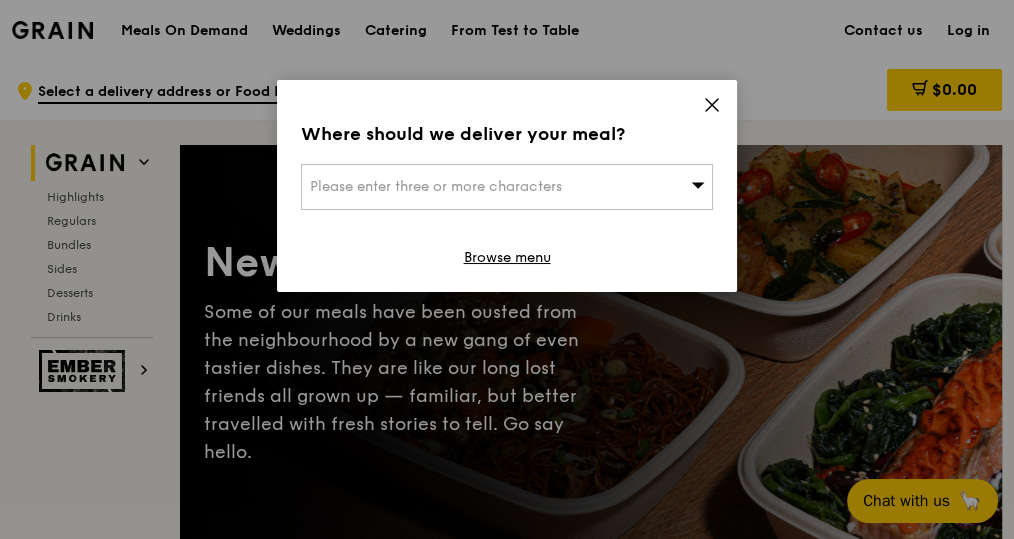 click on "Please enter three or more characters" at bounding box center (436, 186) 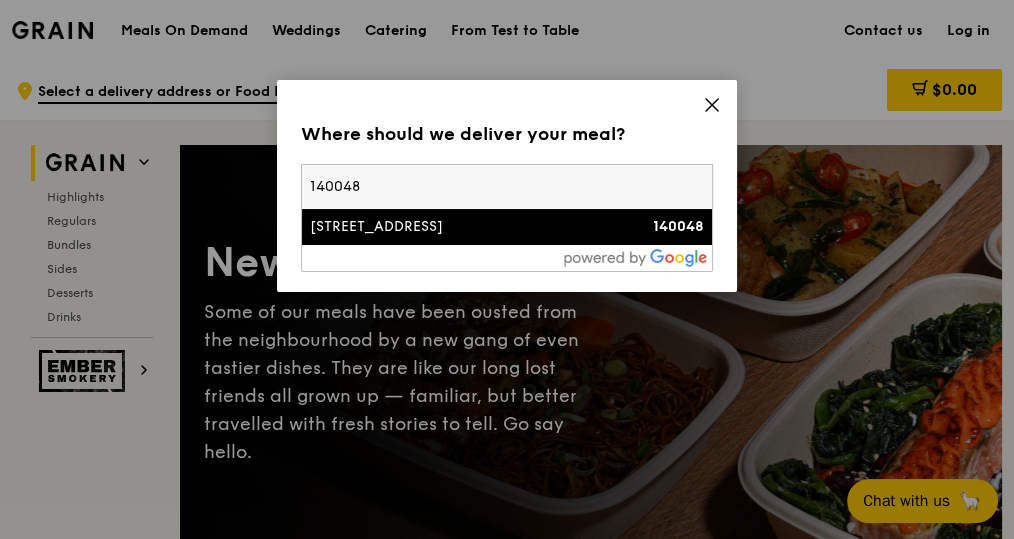 type on "140048" 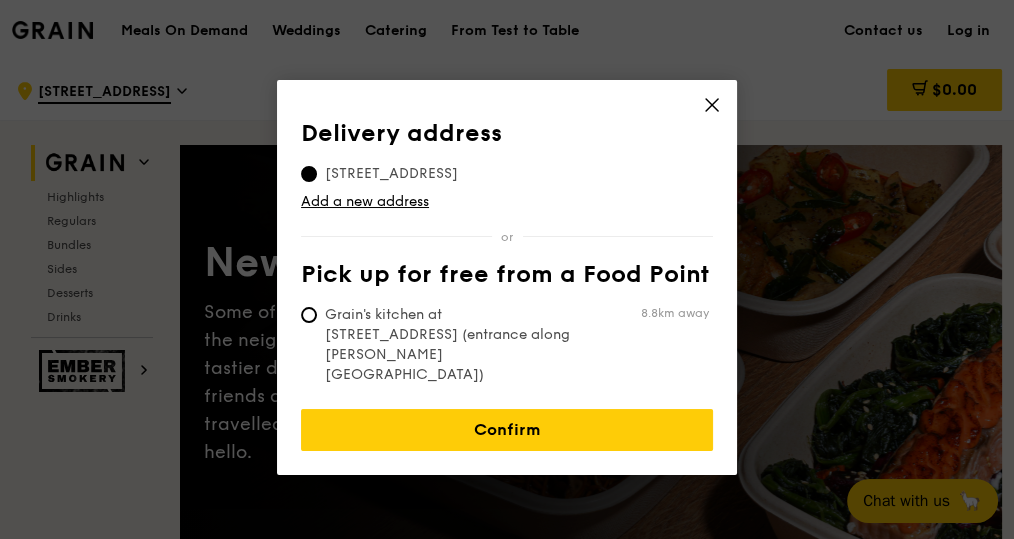 click on "Delivery address
48 Strathmore Avenue, 140048
Add a new address
Pick up for free from a Food Point
Grain's kitchen at 5 Burn Road #05-01 (entrance along Harrison Road)
8.8km away" at bounding box center (507, 252) 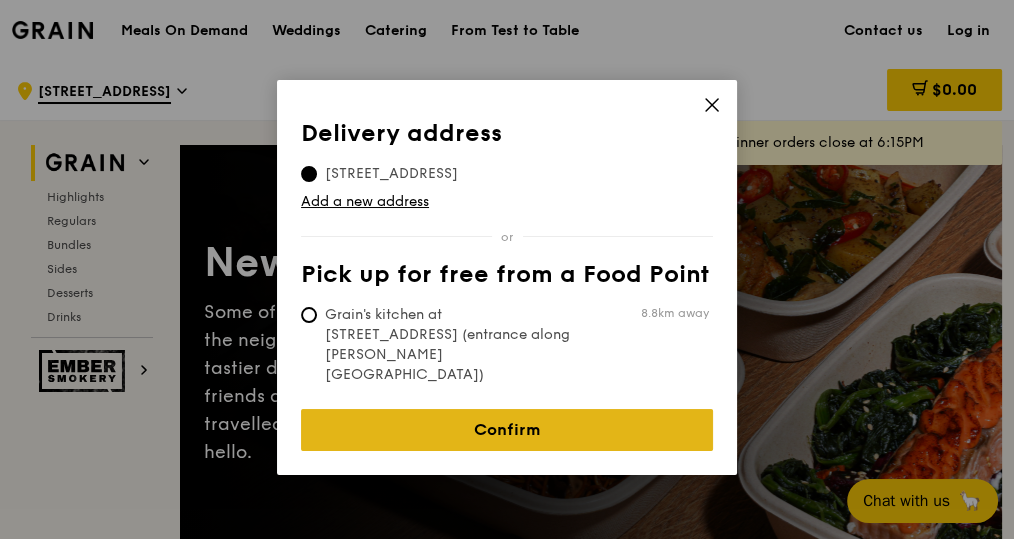 click on "Confirm" at bounding box center [507, 430] 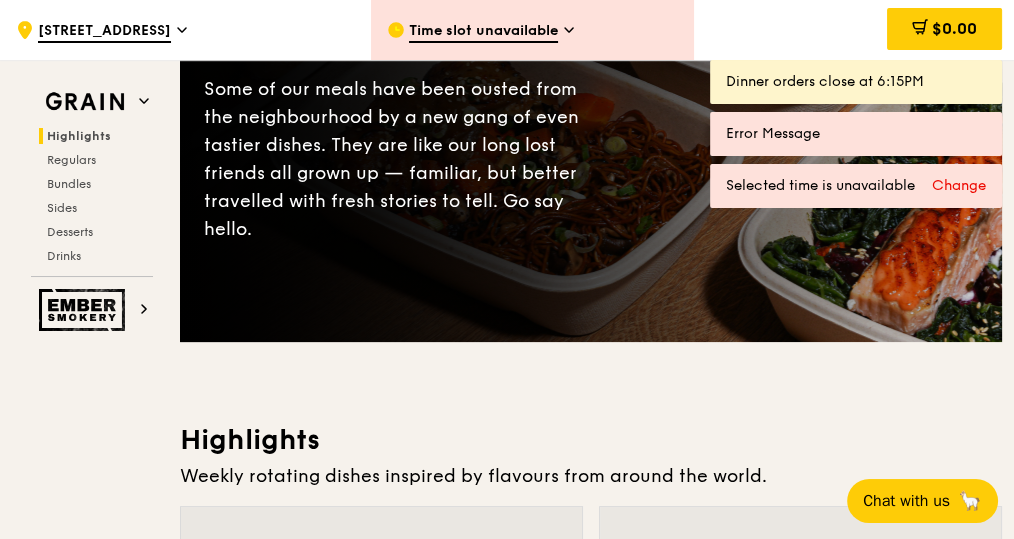 scroll, scrollTop: 0, scrollLeft: 0, axis: both 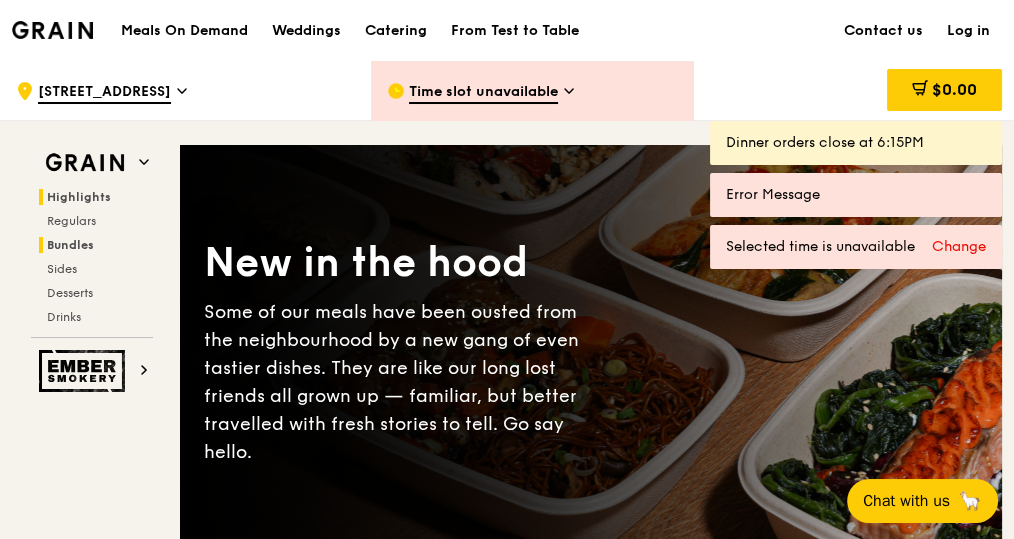 click on "Bundles" at bounding box center [70, 245] 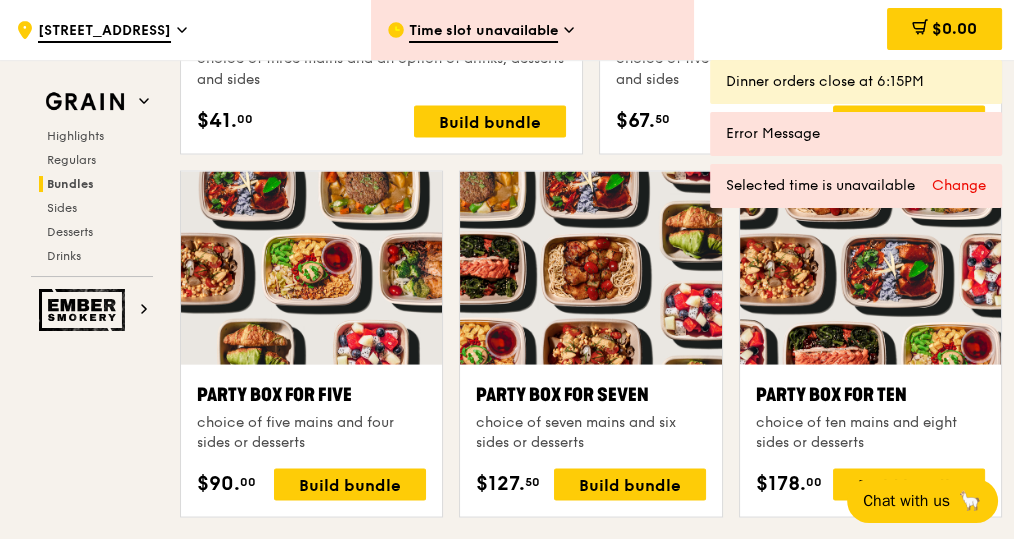 scroll, scrollTop: 3812, scrollLeft: 0, axis: vertical 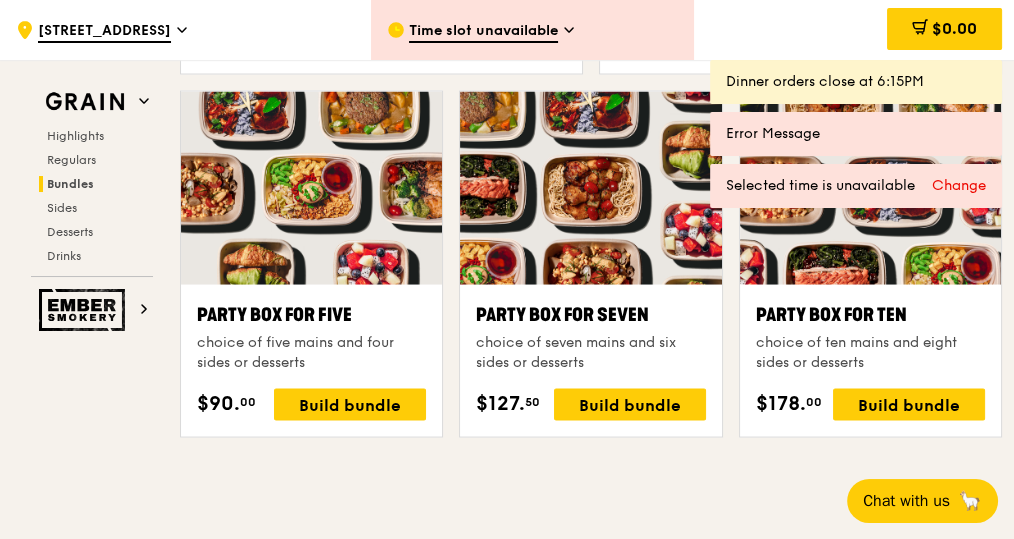 click on "Party Box for Ten" at bounding box center [870, 315] 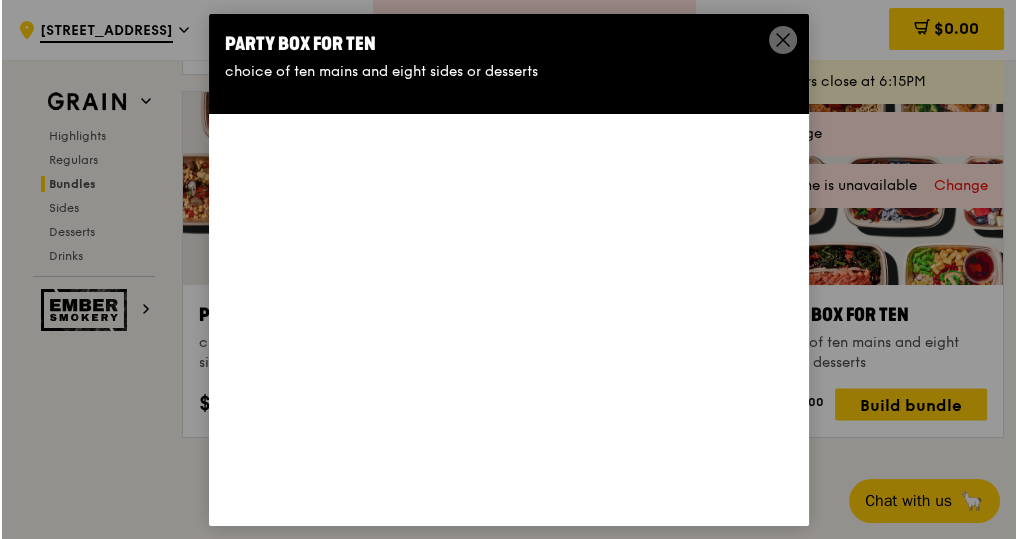 scroll, scrollTop: 3813, scrollLeft: 0, axis: vertical 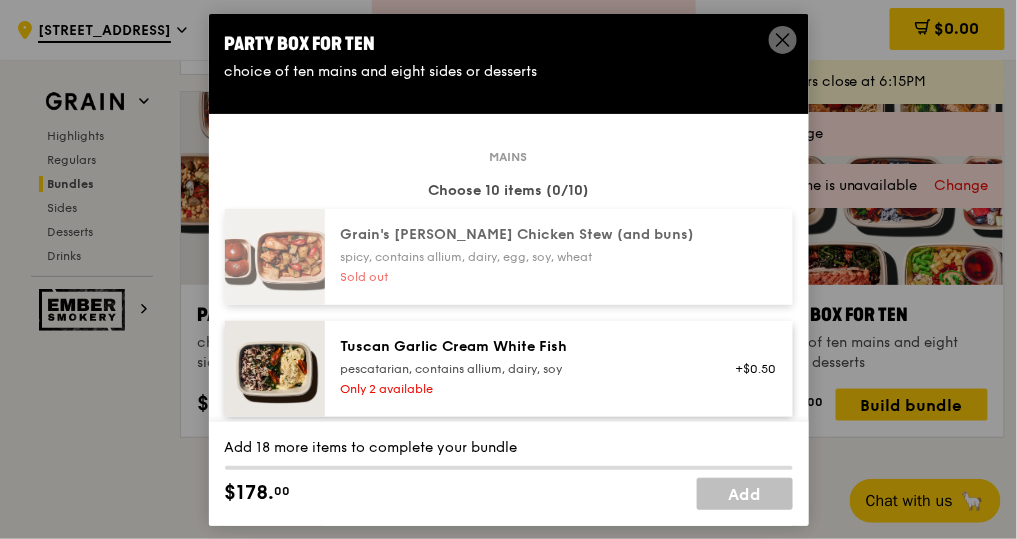 click 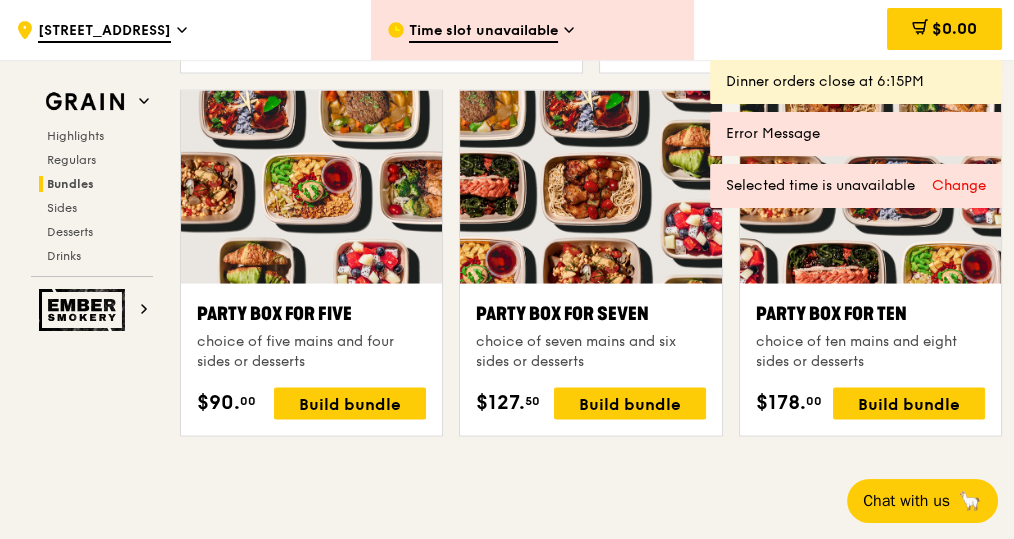 scroll, scrollTop: 3812, scrollLeft: 0, axis: vertical 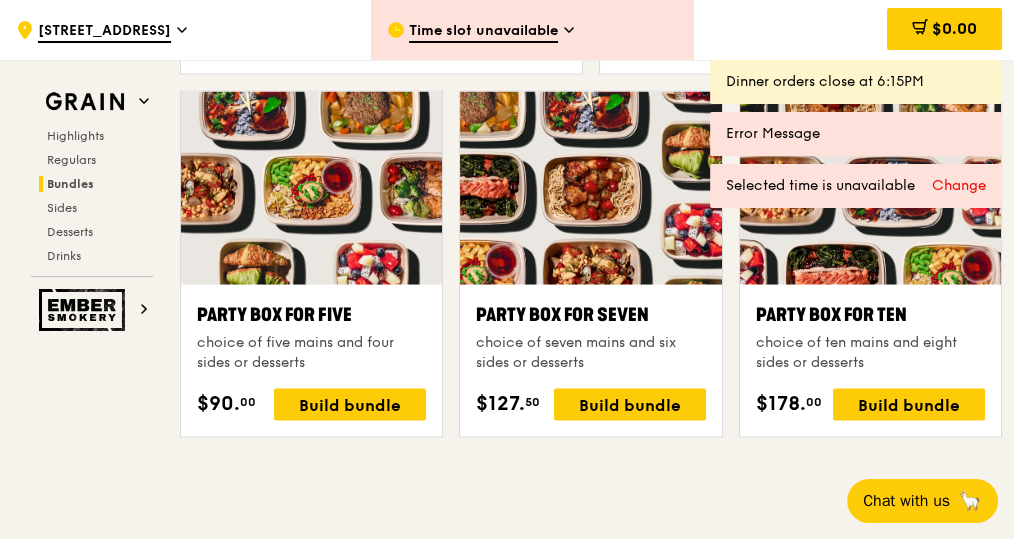 click on "Party Box for Ten" at bounding box center [870, 315] 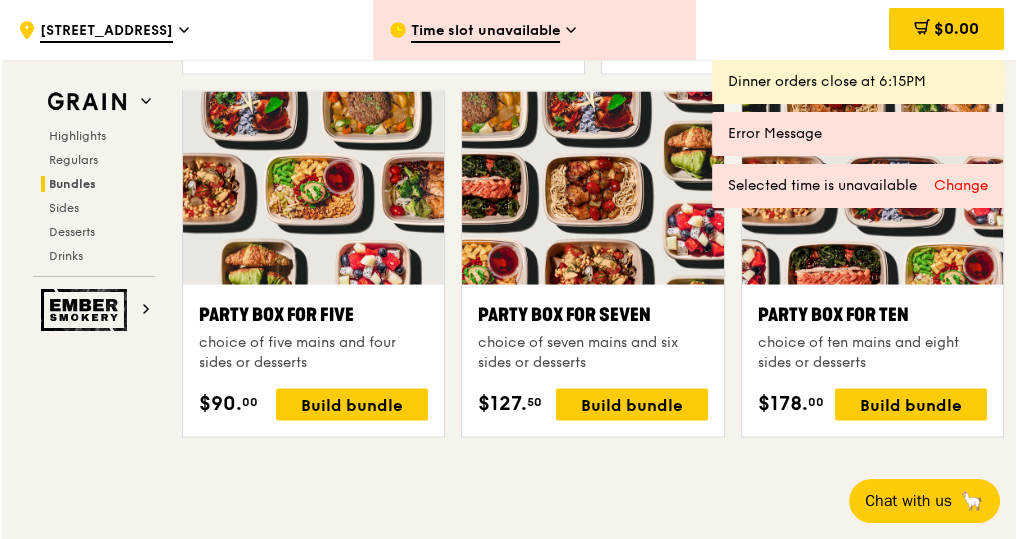 scroll, scrollTop: 3813, scrollLeft: 0, axis: vertical 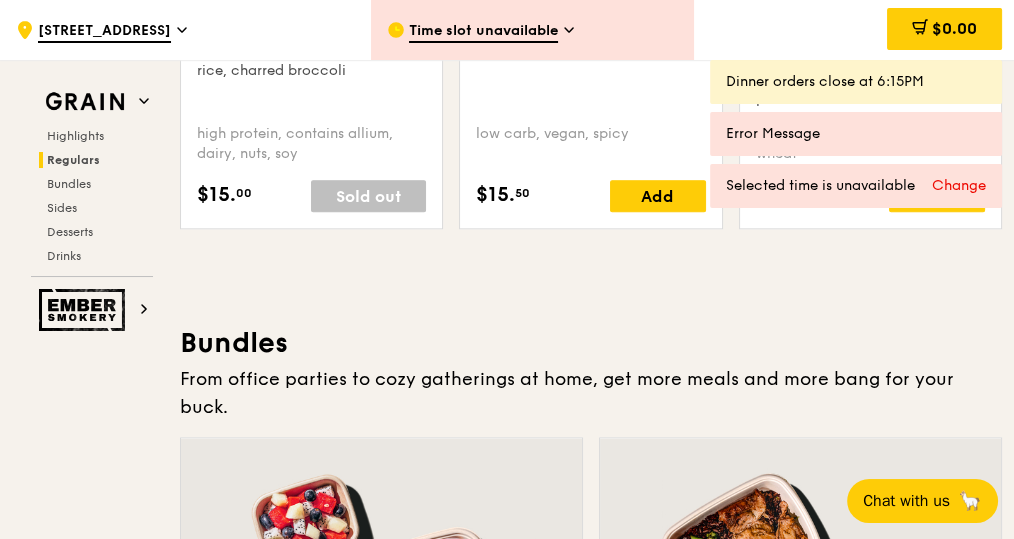 click on "Time slot unavailable" at bounding box center (483, 32) 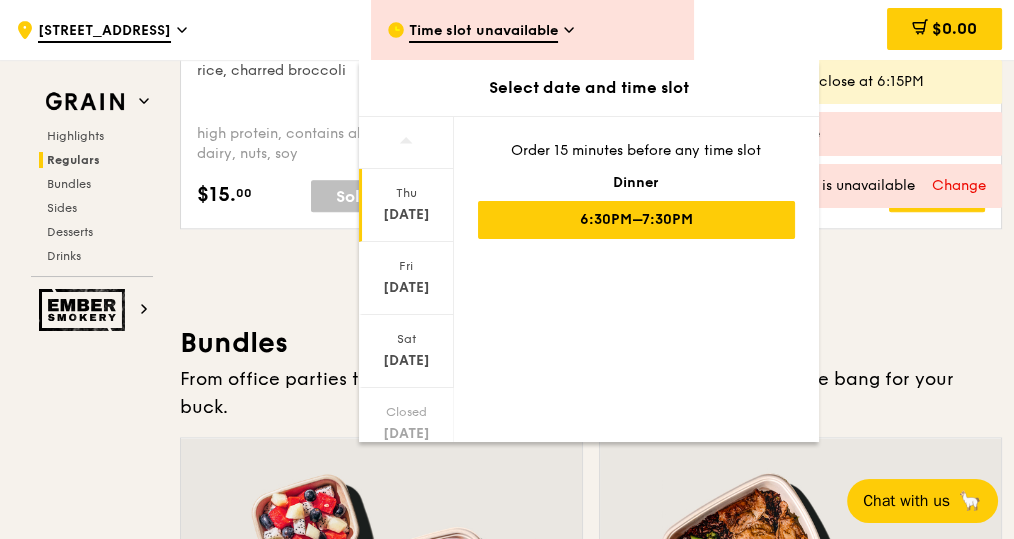 click on "48 Strathmore Avenue" at bounding box center (104, 32) 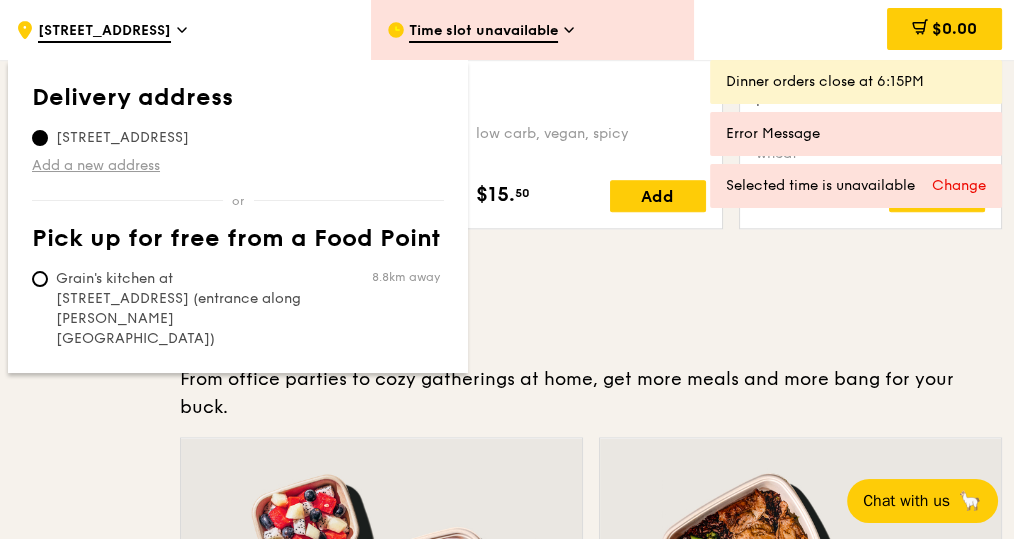 click on "Add a new address" at bounding box center (238, 166) 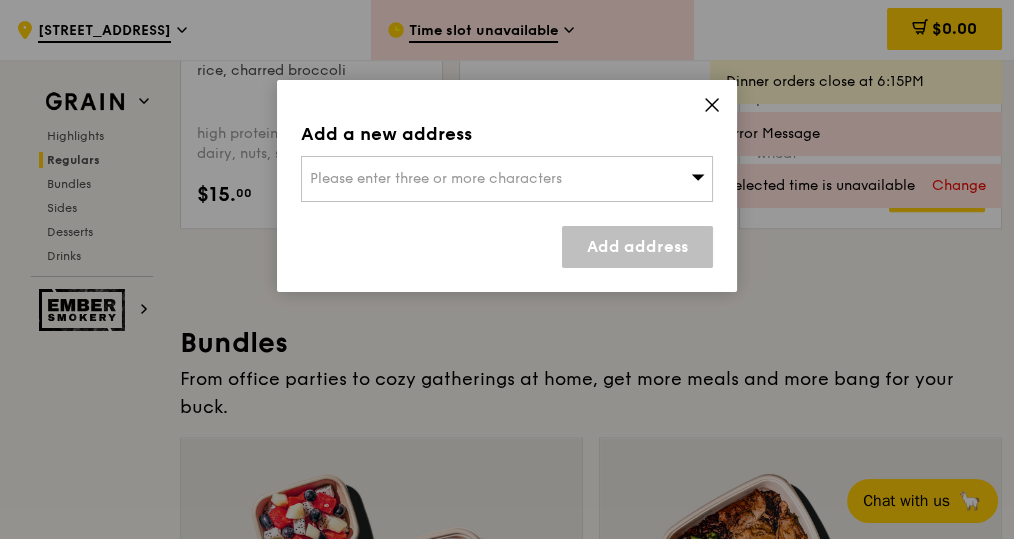 click on "Please enter three or more characters" at bounding box center (507, 179) 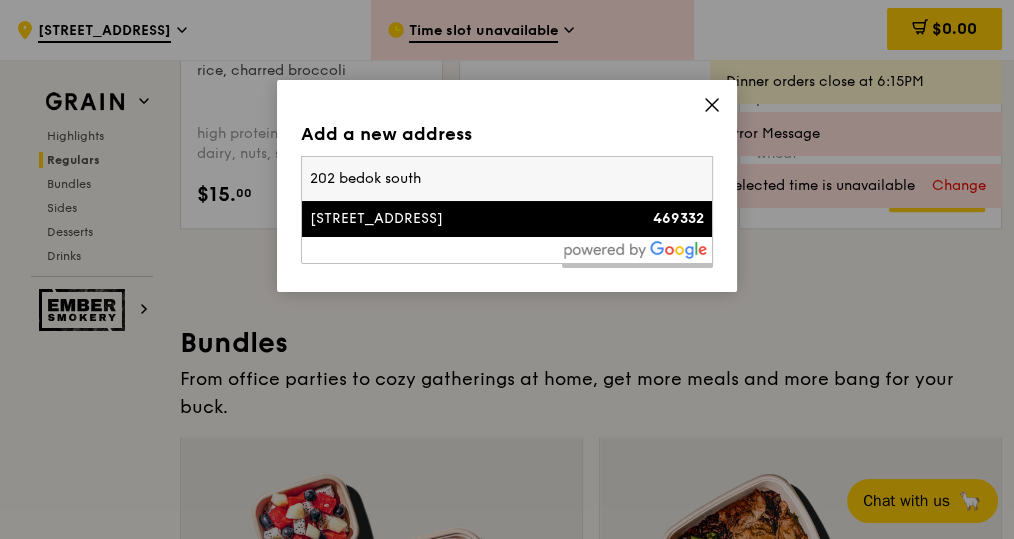 type on "202 bedok south" 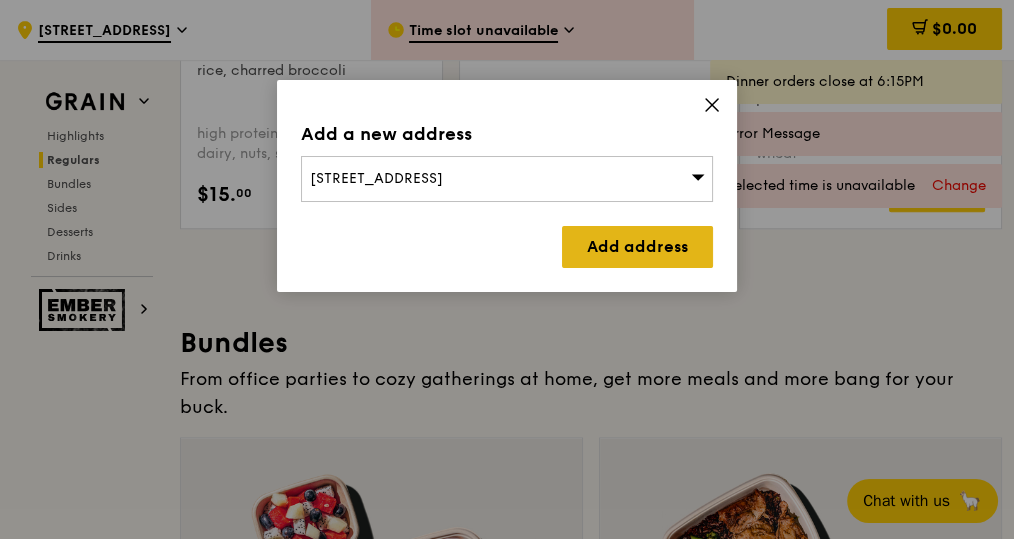 click on "Add address" at bounding box center [637, 247] 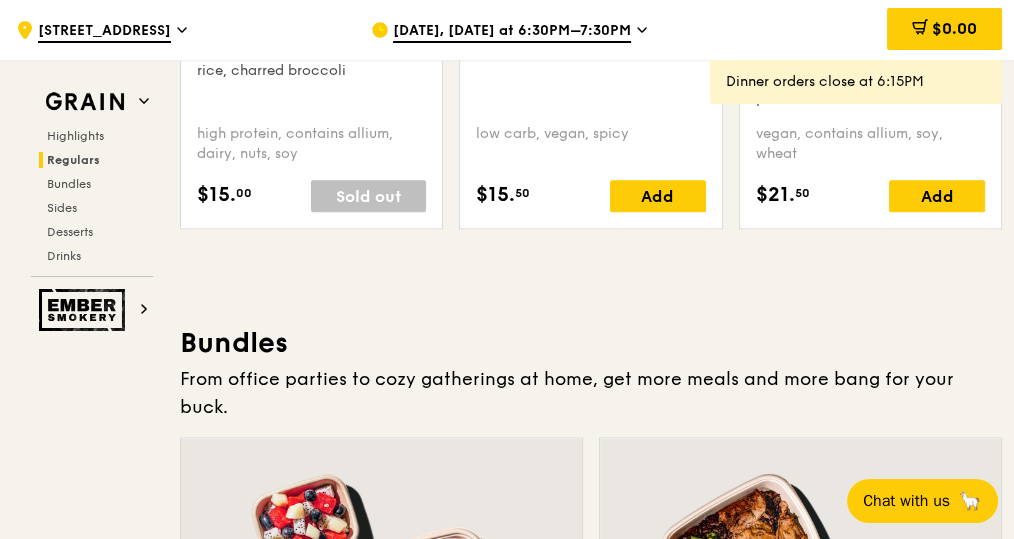 click on "Jul 10, Today at 6:30PM–7:30PM" at bounding box center [512, 32] 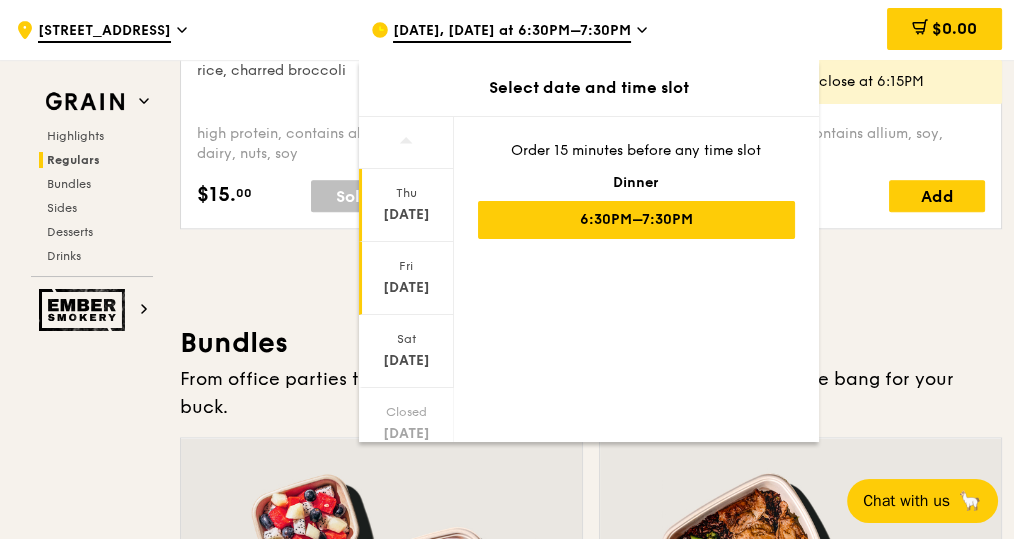 scroll, scrollTop: 284, scrollLeft: 0, axis: vertical 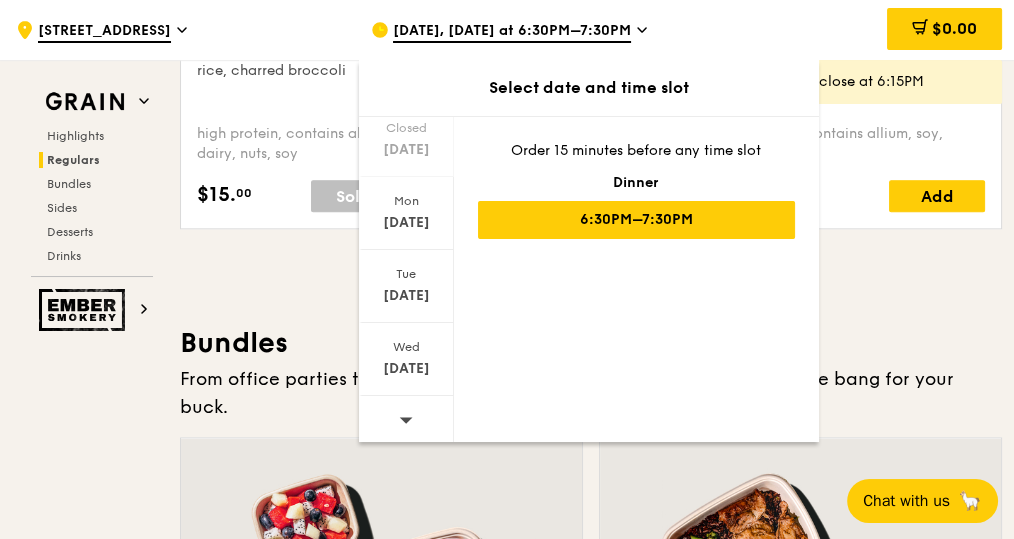 click at bounding box center [406, 421] 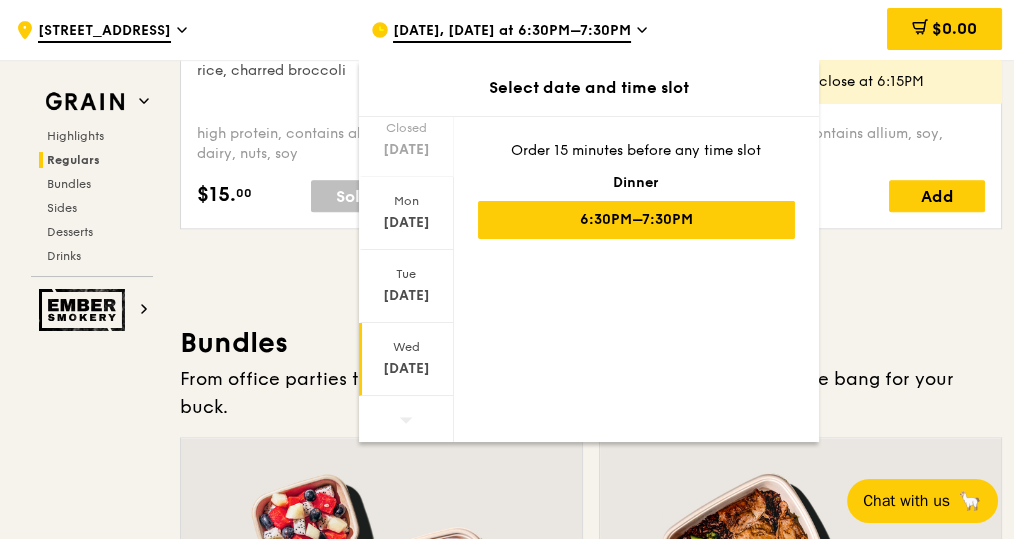 click on "Jul 23" at bounding box center (406, 369) 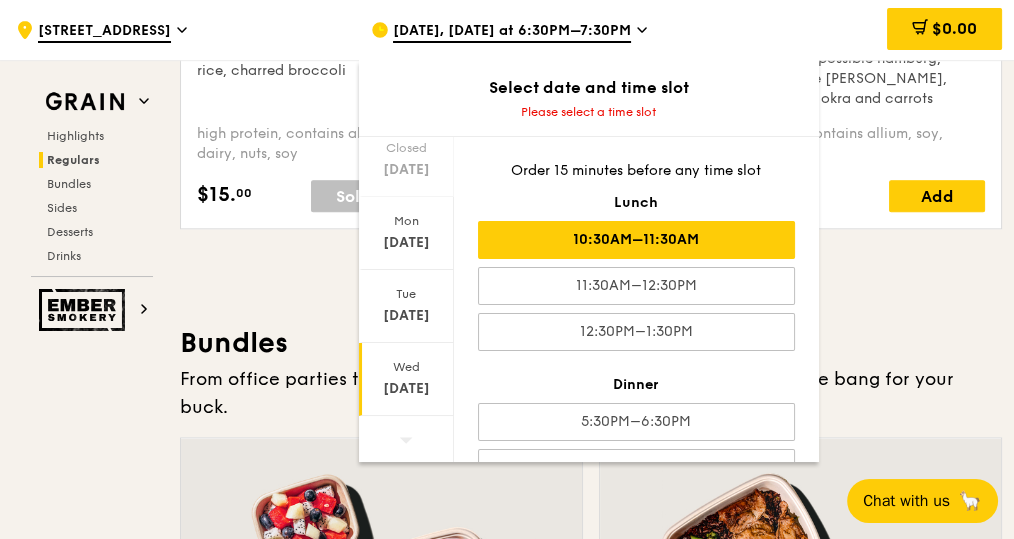 click on "10:30AM–11:30AM" at bounding box center [636, 240] 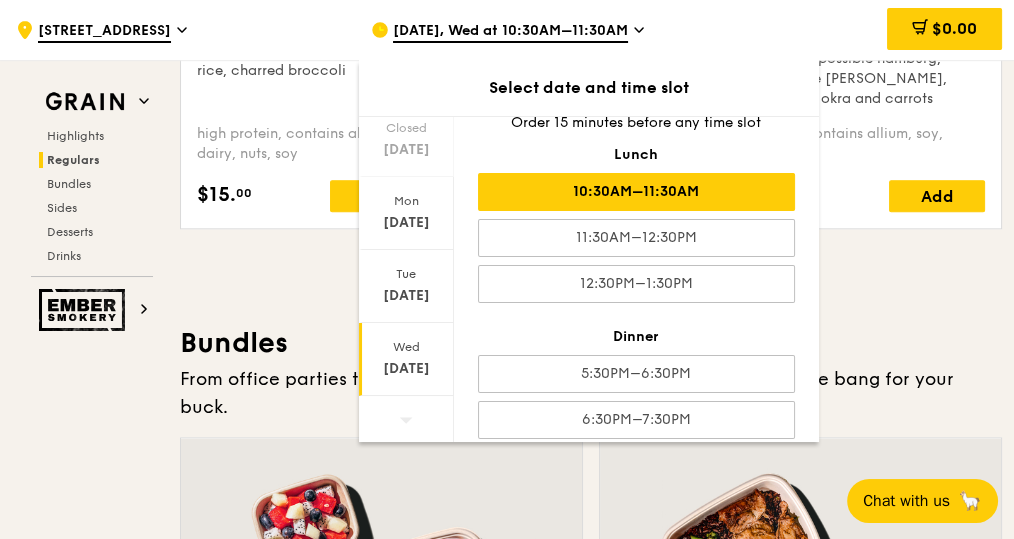 scroll, scrollTop: 44, scrollLeft: 0, axis: vertical 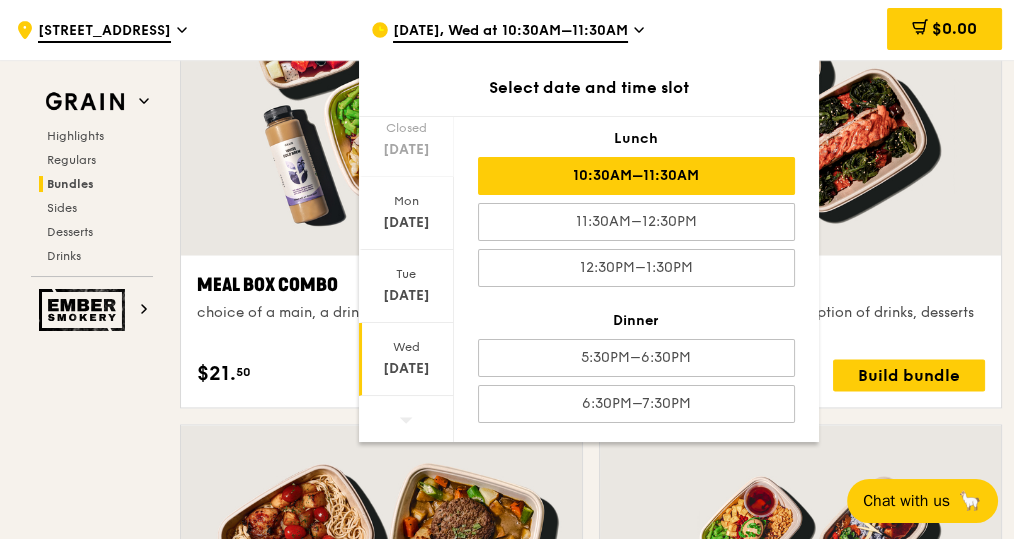 click on "Jul 23, Wed at 10:30AM–11:30AM" at bounding box center [532, 30] 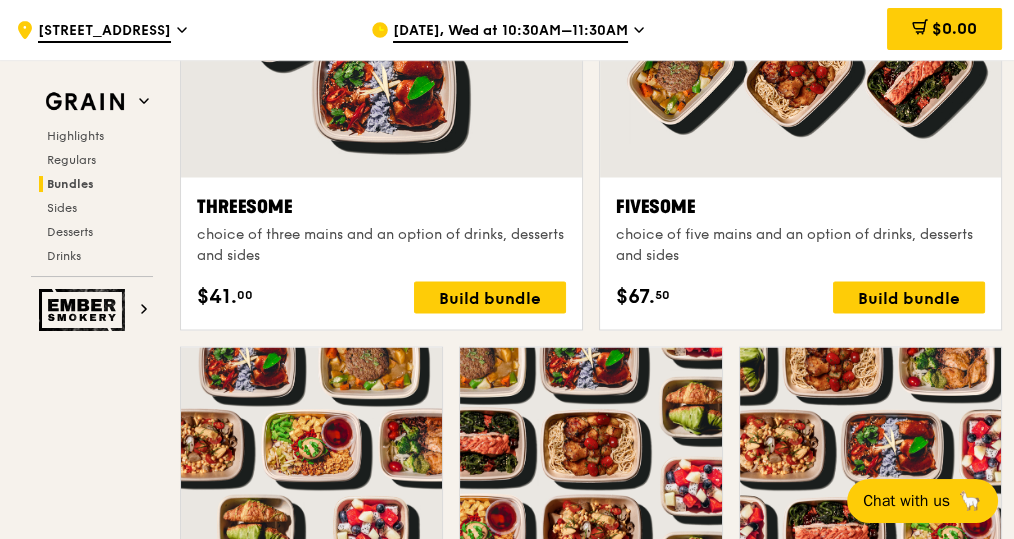 scroll, scrollTop: 3732, scrollLeft: 0, axis: vertical 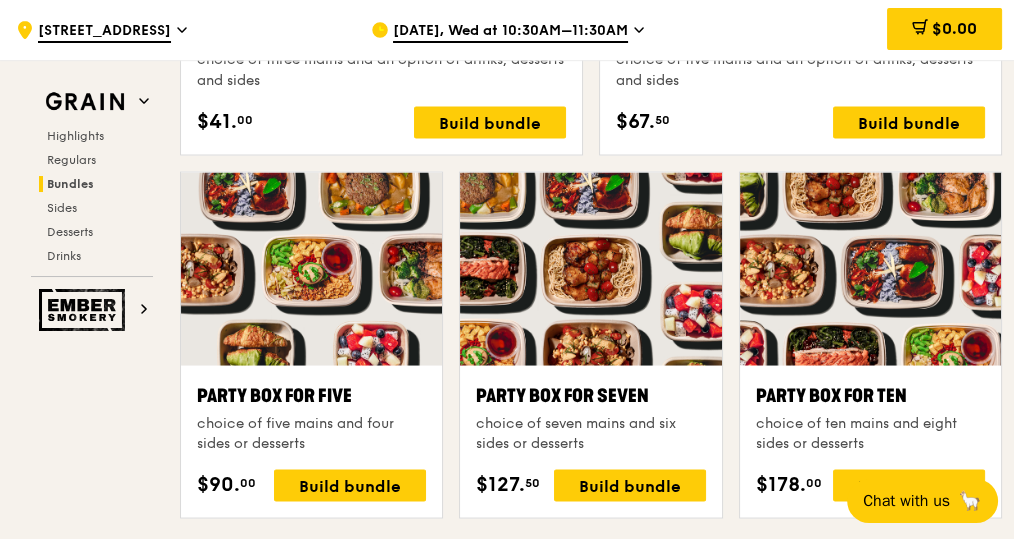 click on "Party Box for Ten" at bounding box center [870, 395] 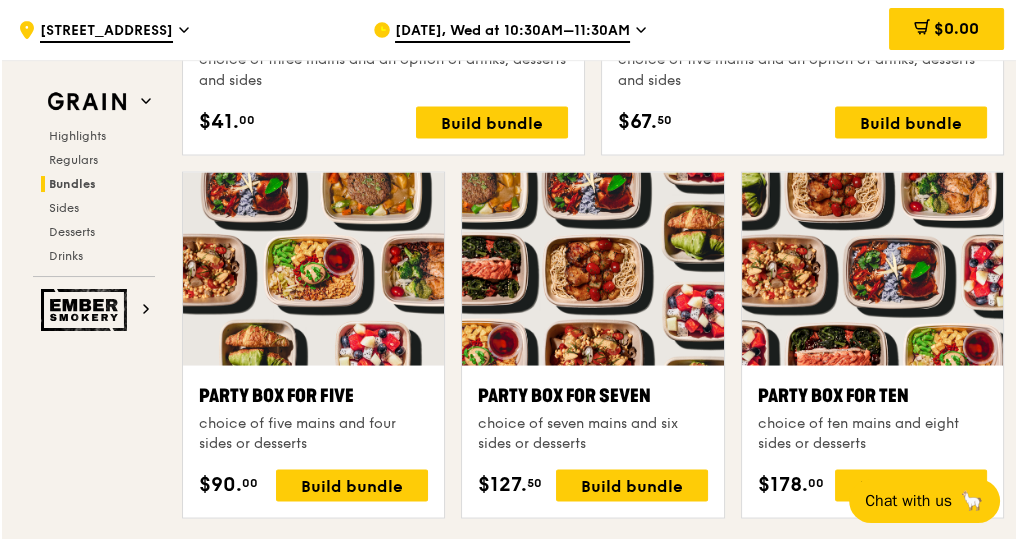 scroll, scrollTop: 3733, scrollLeft: 0, axis: vertical 